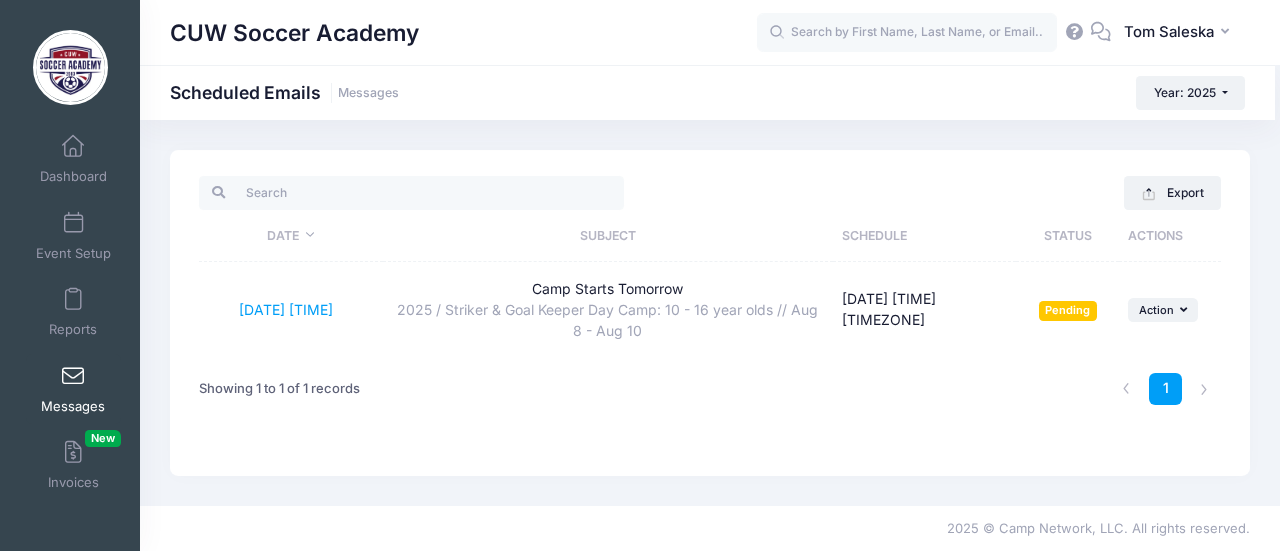 scroll, scrollTop: 0, scrollLeft: 0, axis: both 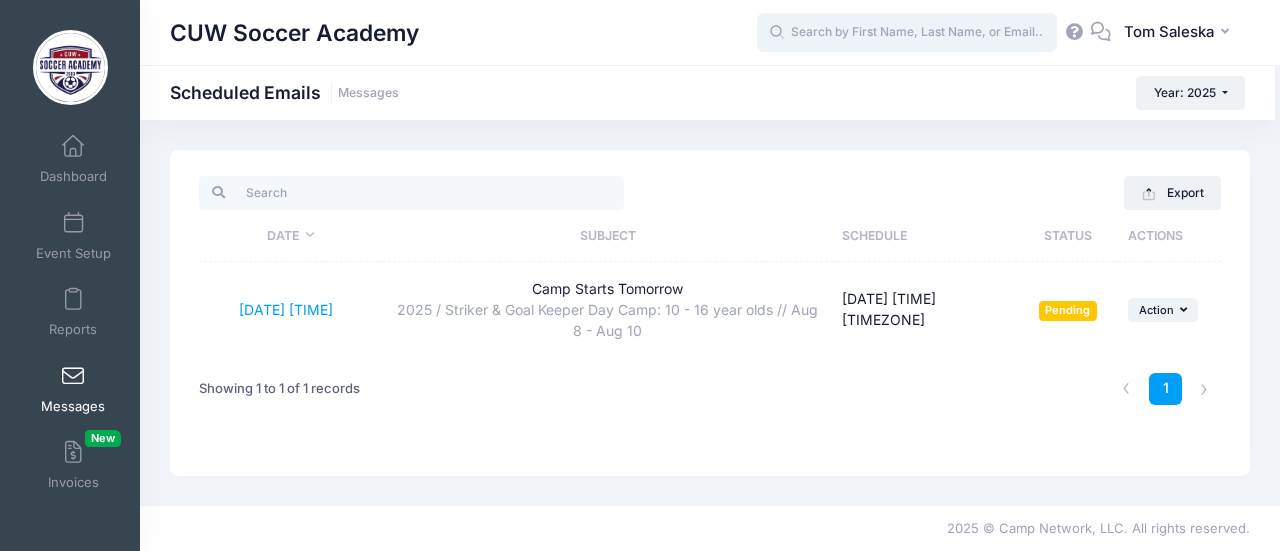 click at bounding box center (907, 33) 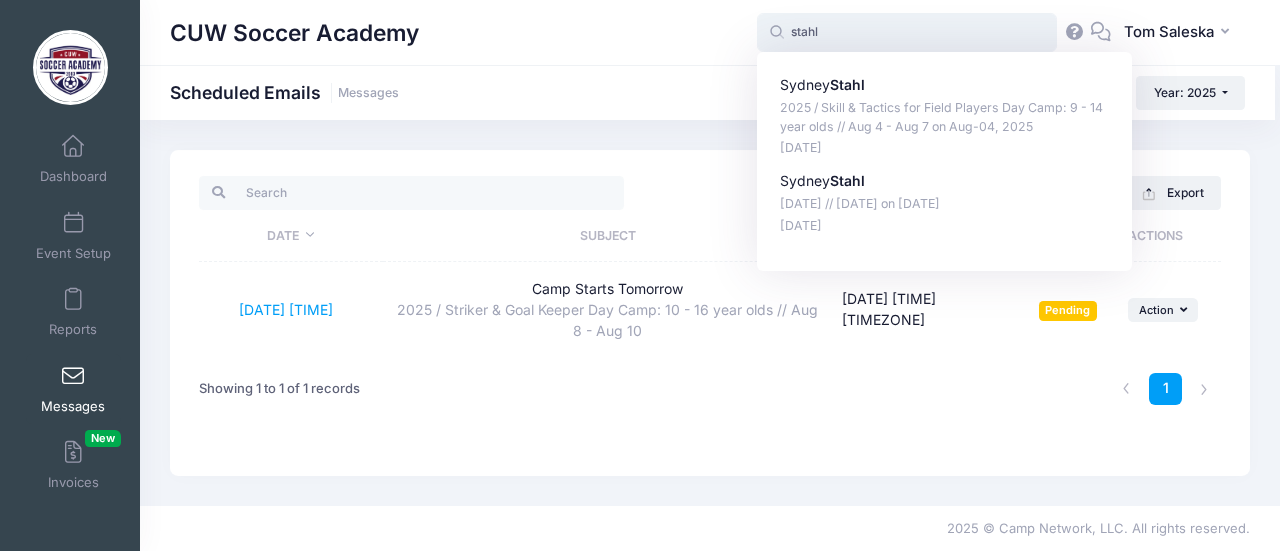 type on "Sydney Stahl (2025 / Skill &amp; Tactics for Field Players Day Camp: 9 - 14 year olds // Aug 4 - Aug 7, Aug-04, 2025)" 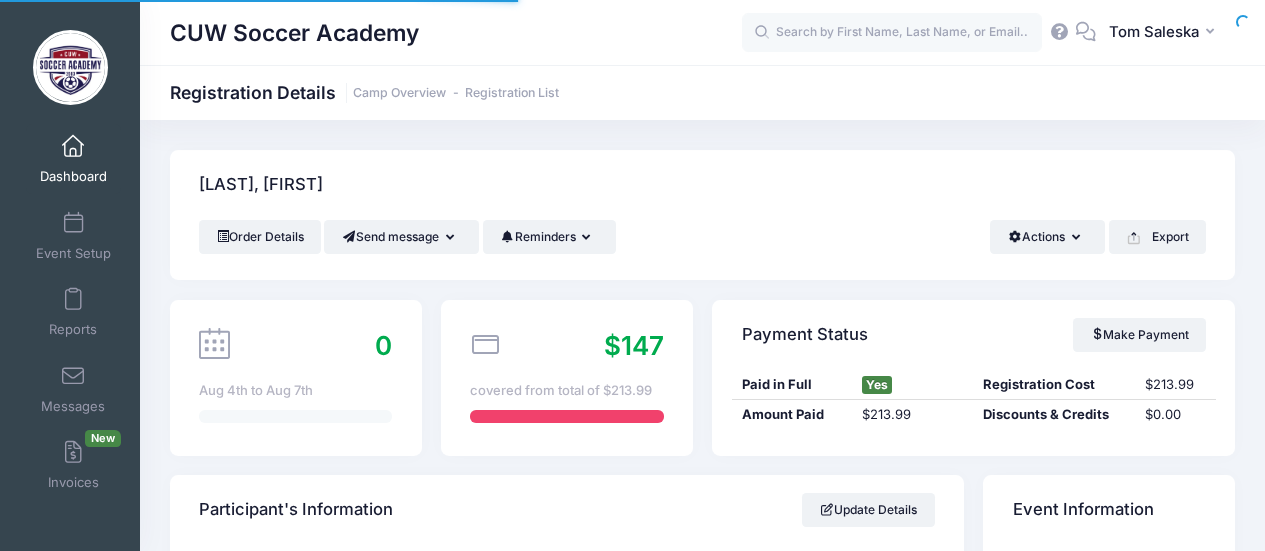 scroll, scrollTop: 0, scrollLeft: 0, axis: both 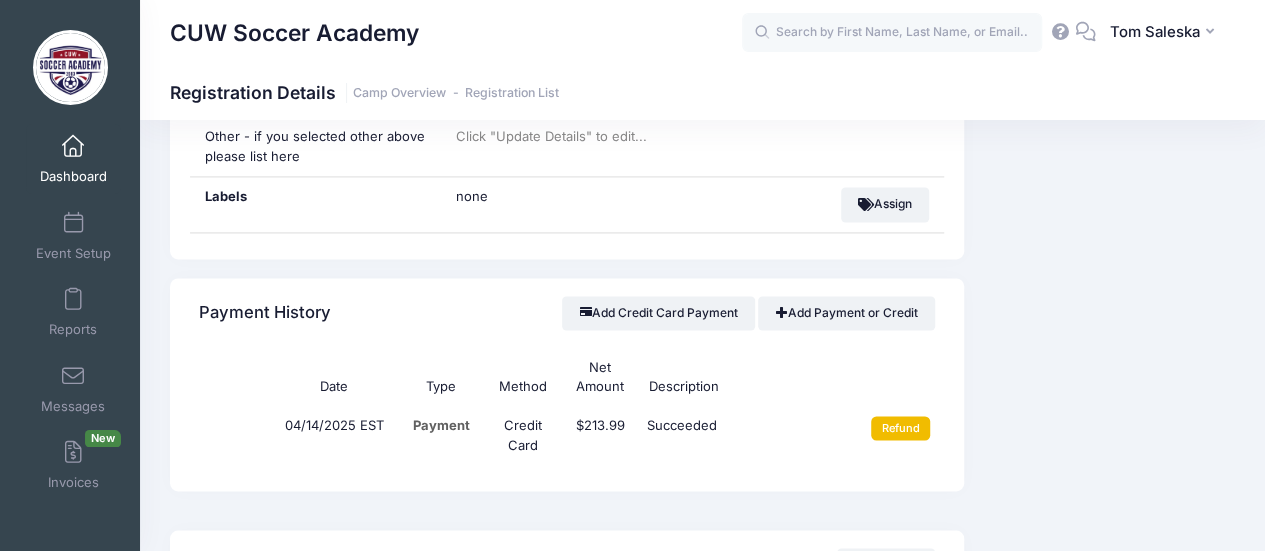 click on "Refund" at bounding box center (900, 428) 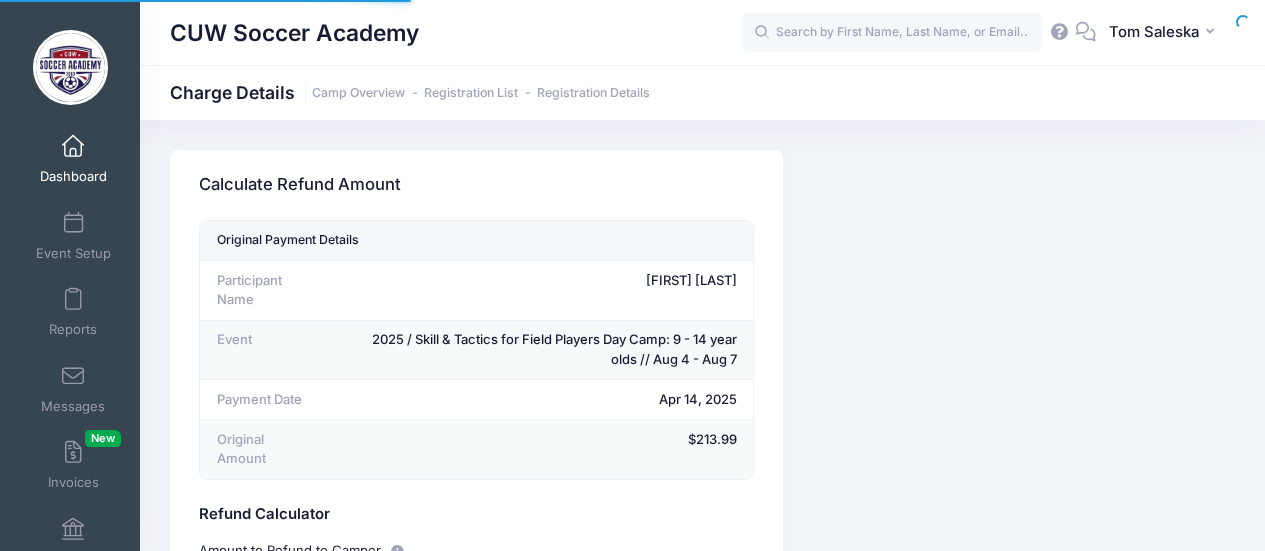 scroll, scrollTop: 0, scrollLeft: 0, axis: both 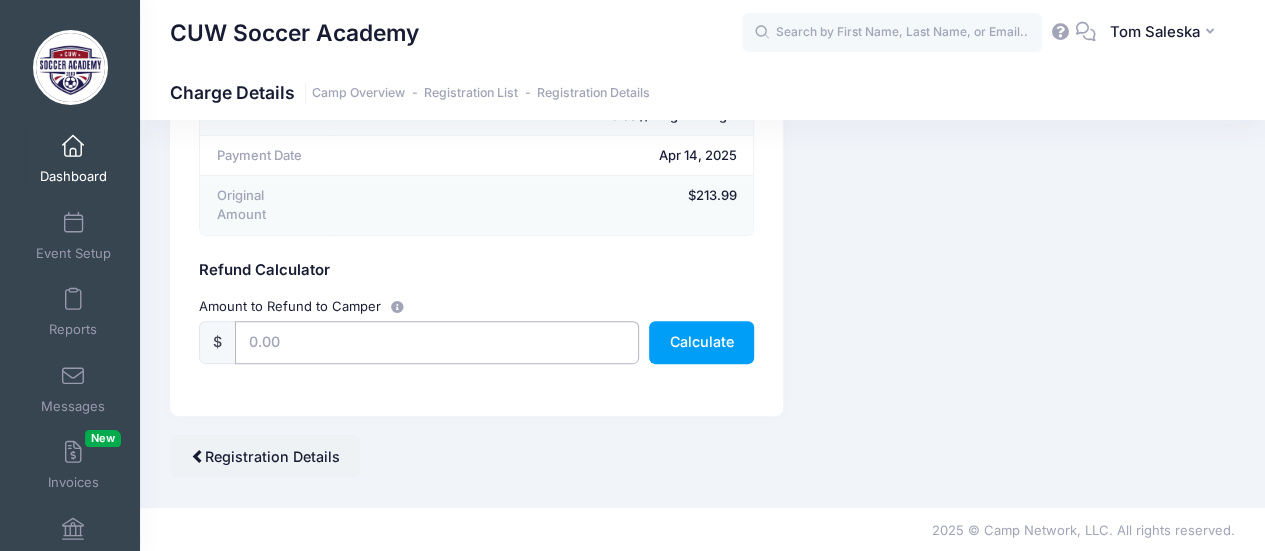 click at bounding box center [437, 342] 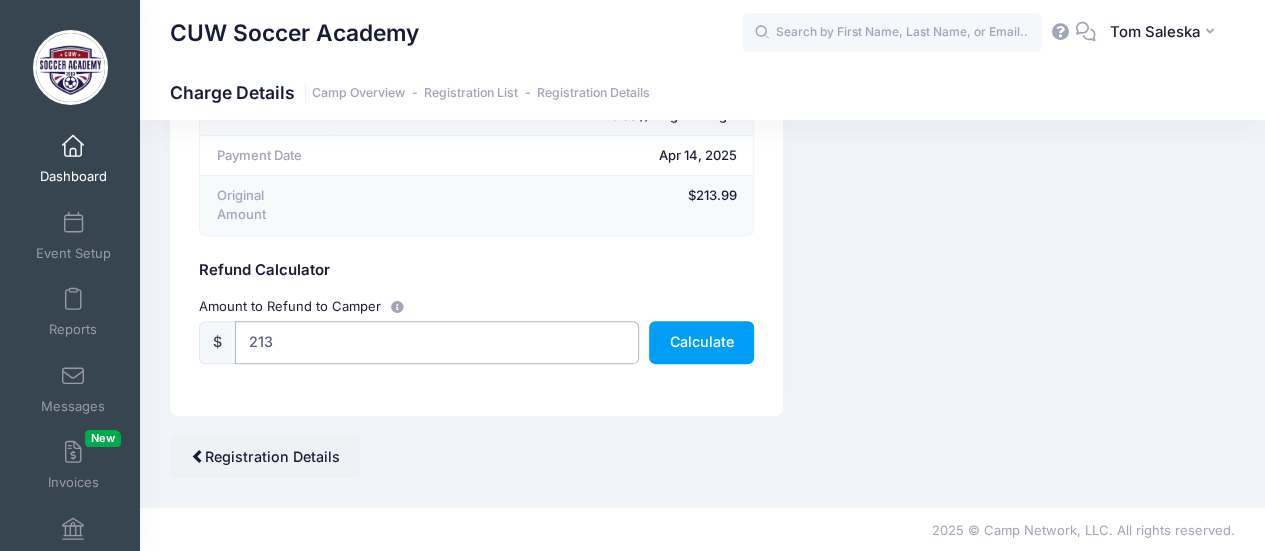 type on "213.99" 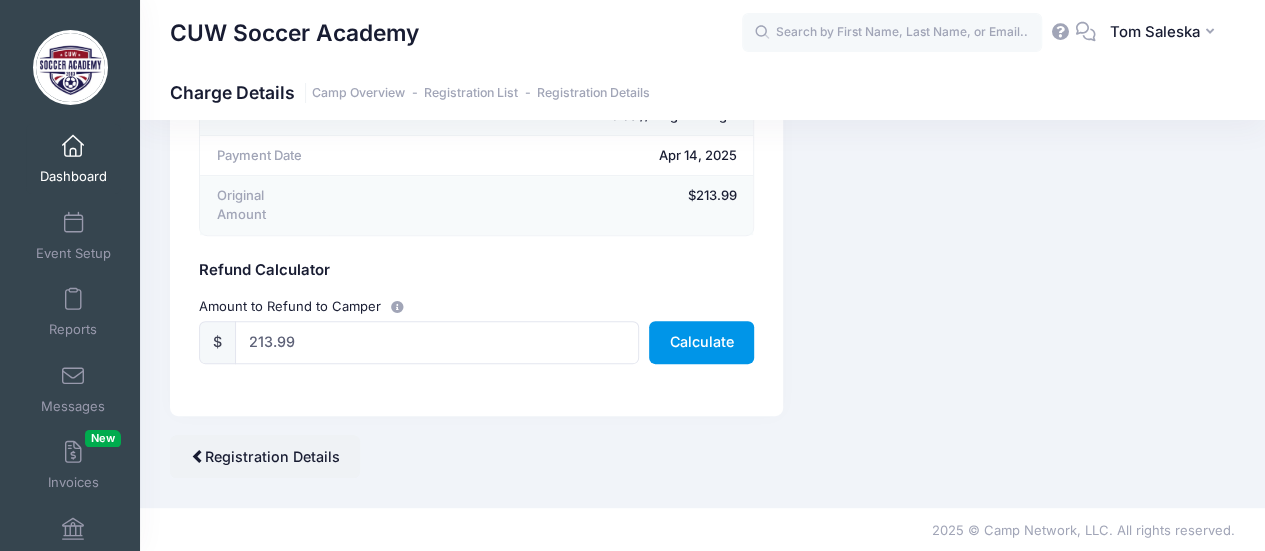 click on "Calculate" at bounding box center [701, 342] 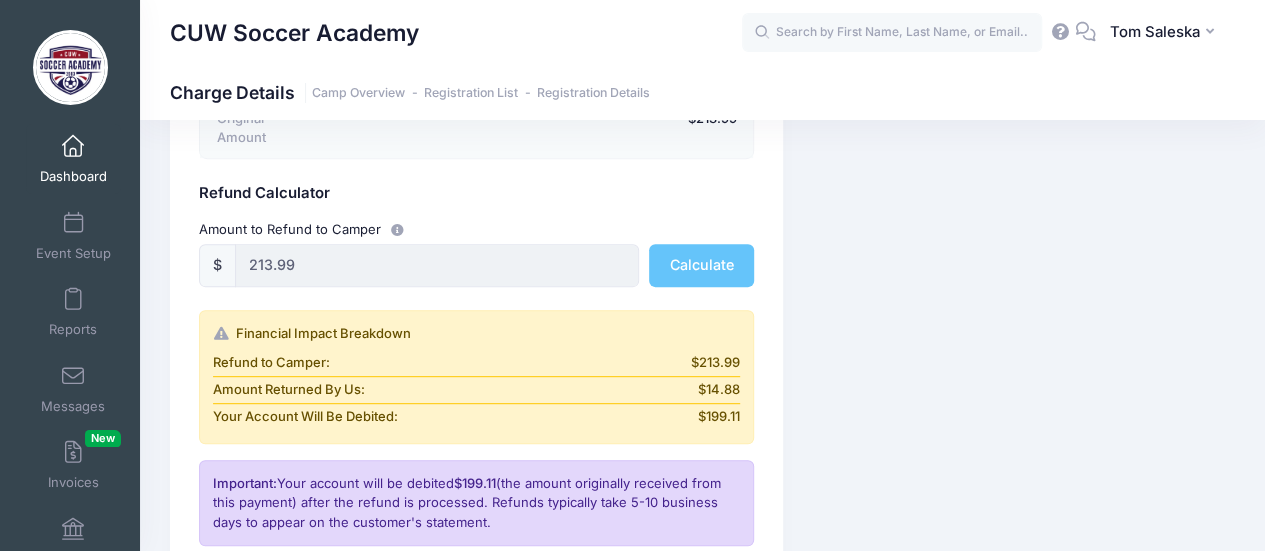 scroll, scrollTop: 444, scrollLeft: 0, axis: vertical 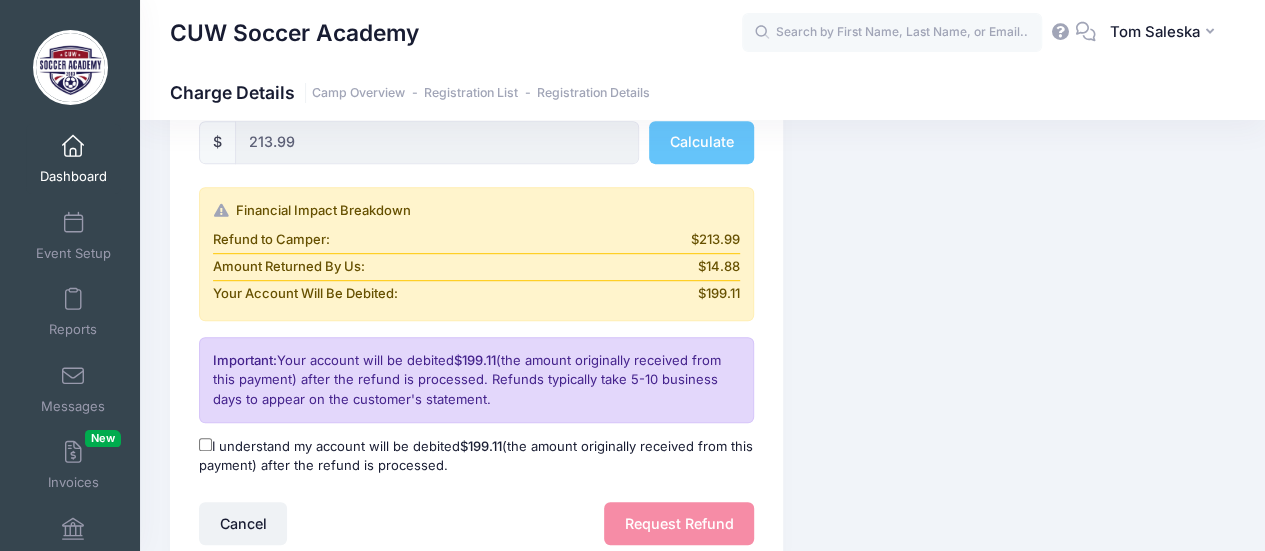 click on "I understand my account will be debited  $199.11  (the amount originally received from this payment) after the refund is processed." at bounding box center (205, 444) 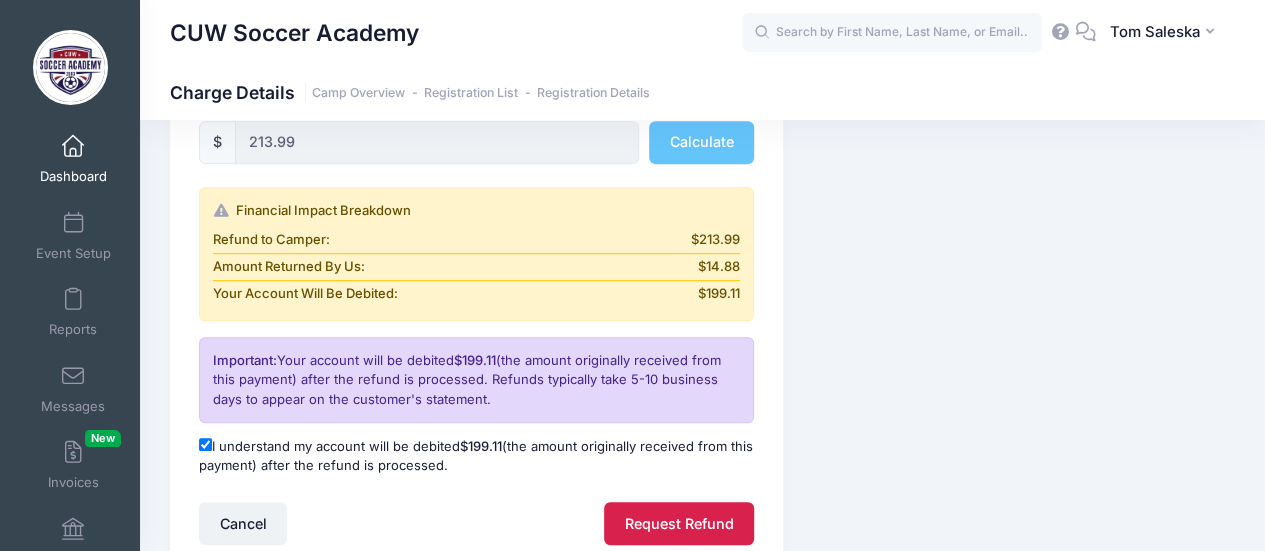 click on "Request Refund" at bounding box center (679, 523) 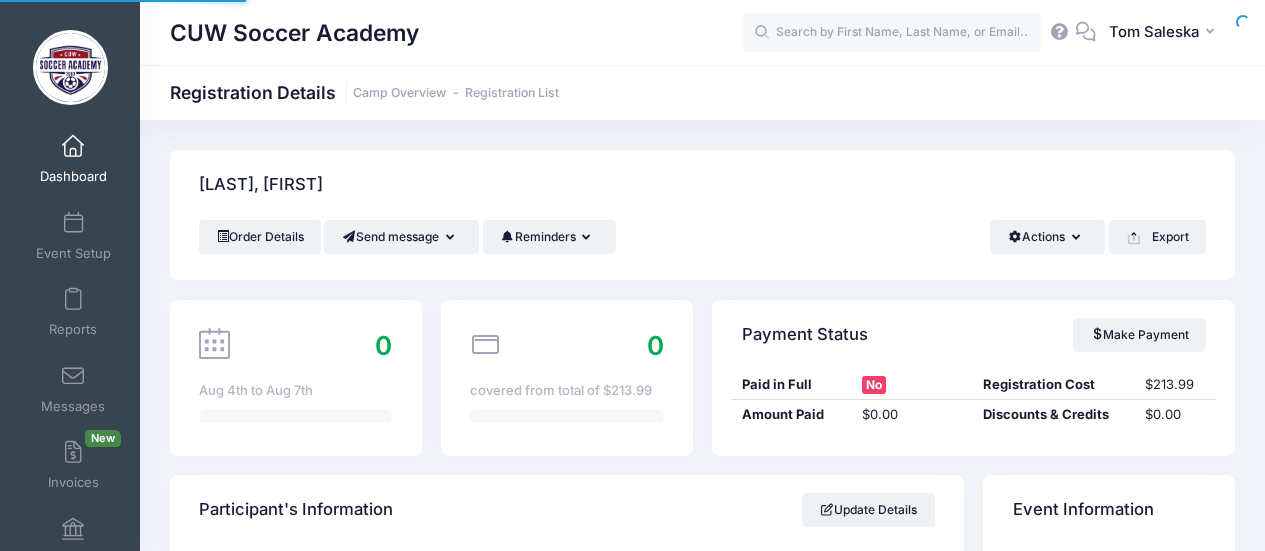 scroll, scrollTop: 0, scrollLeft: 0, axis: both 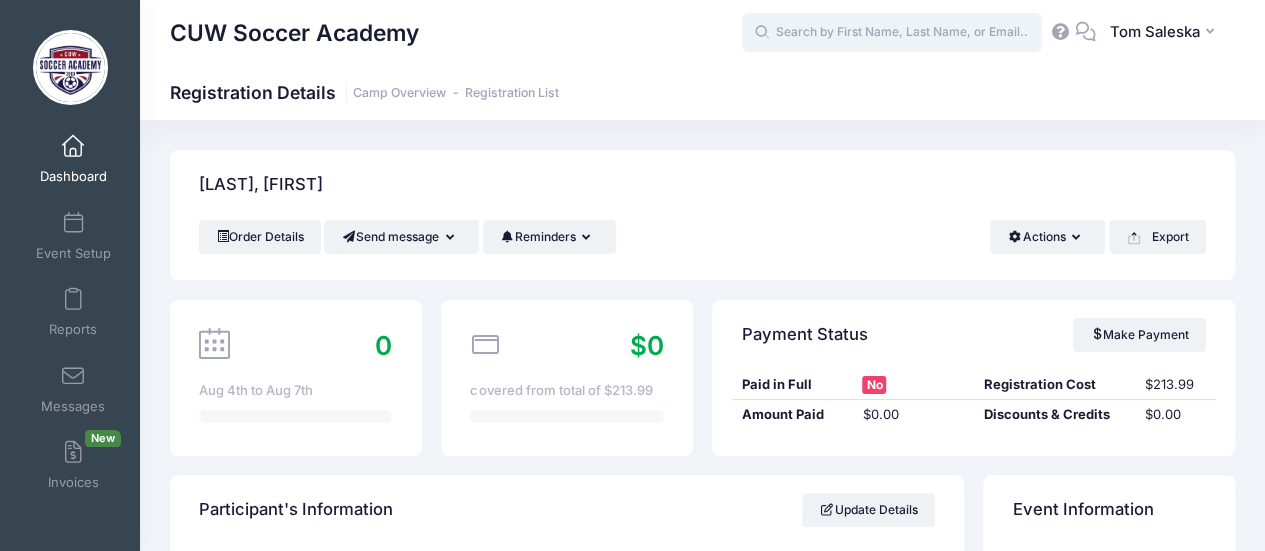 click at bounding box center (892, 33) 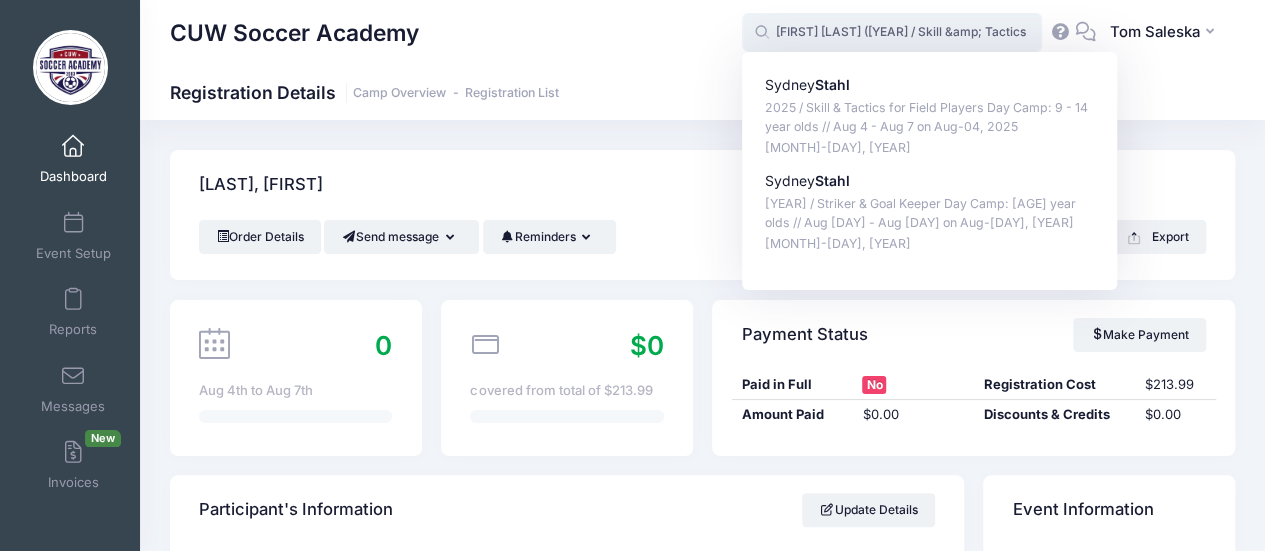 type on "Sydney Stahl (2025 / Striker &amp; Goal Keeper Day Camp: 10 - 16 year olds // Aug 8 - Aug 10, Aug-08, 2025)" 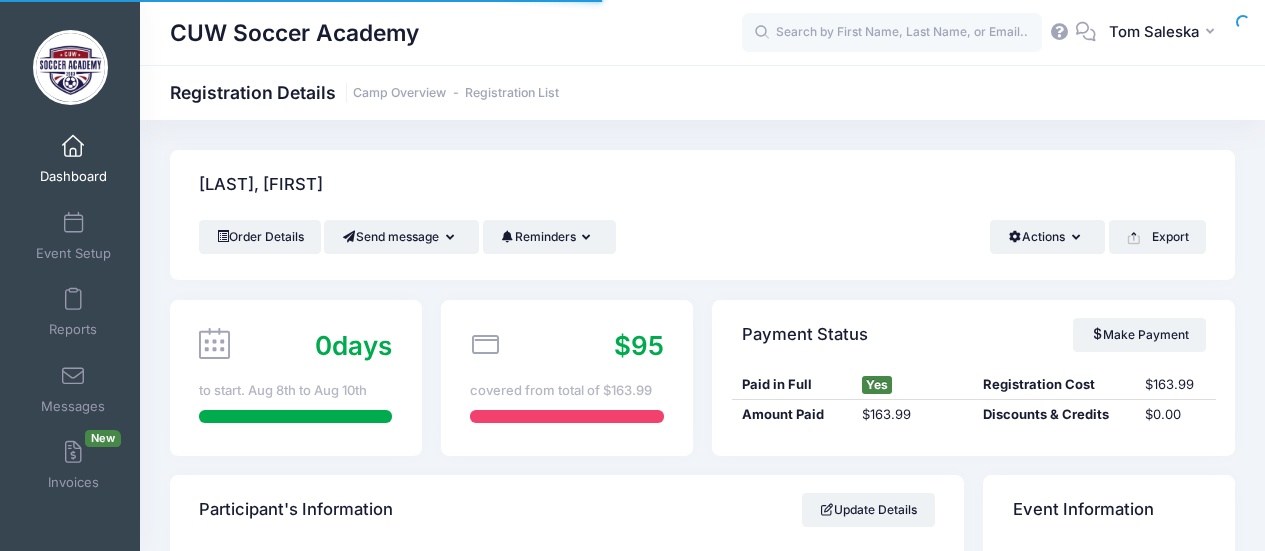 scroll, scrollTop: 0, scrollLeft: 0, axis: both 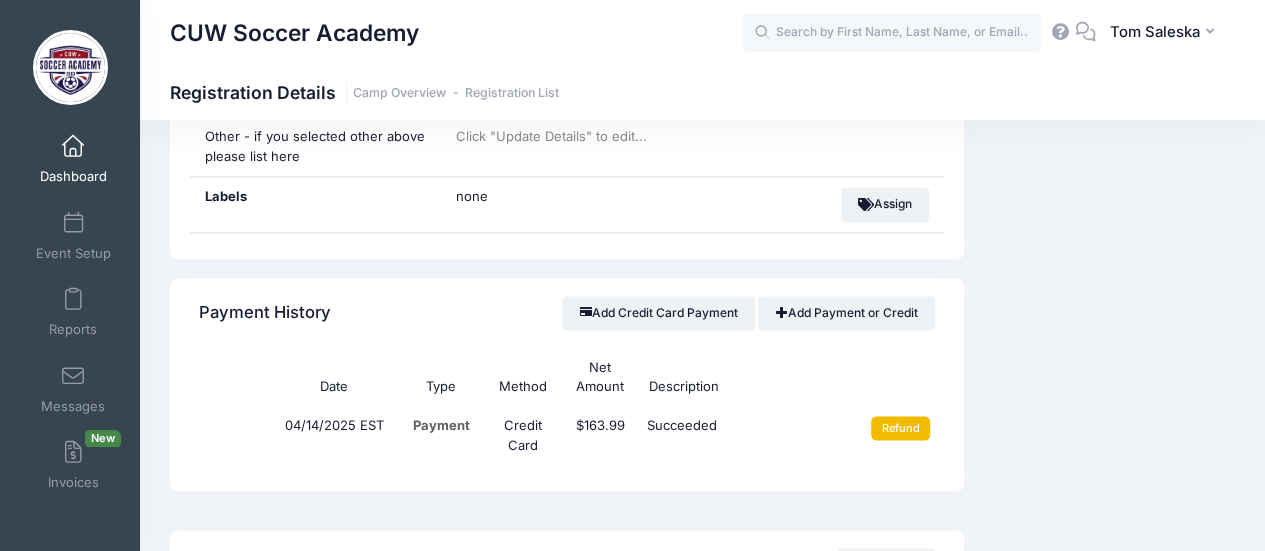 click on "Refund" at bounding box center [900, 428] 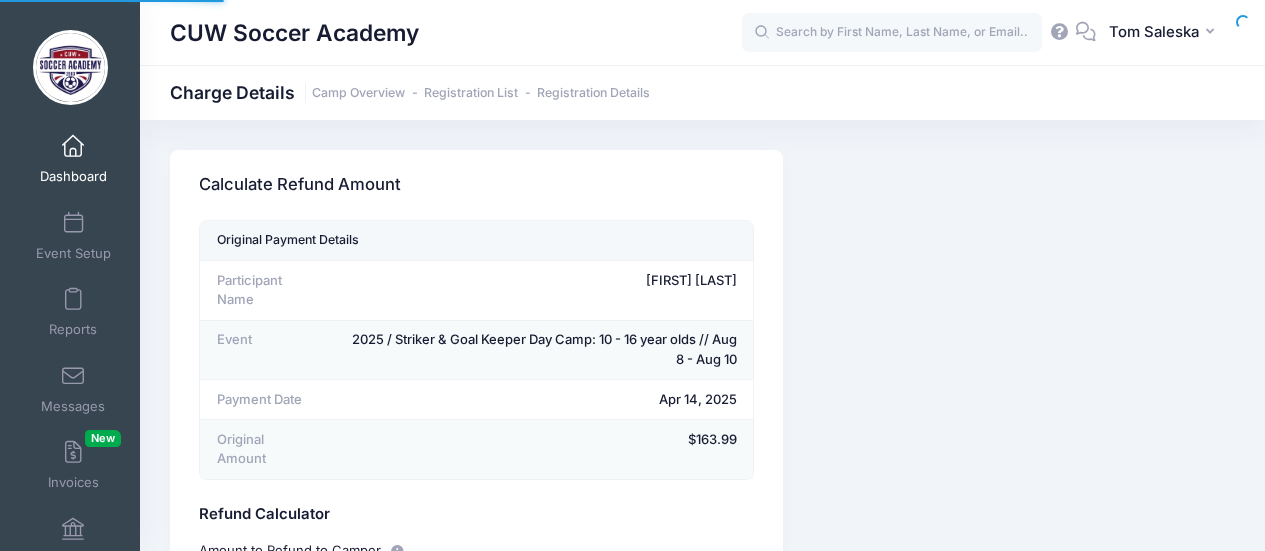 scroll, scrollTop: 0, scrollLeft: 0, axis: both 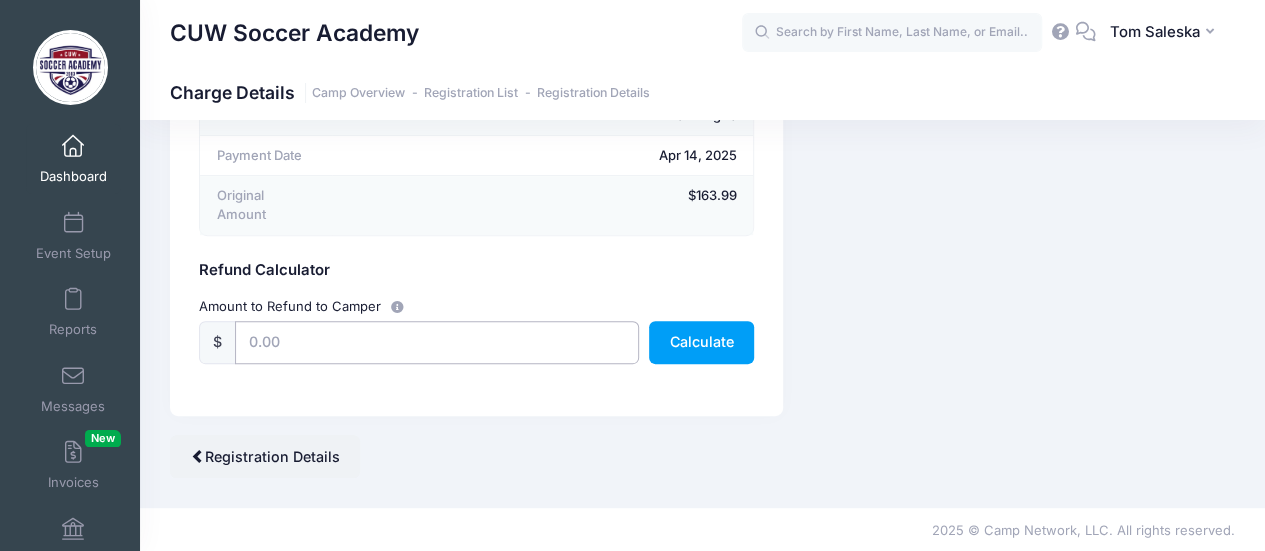 click at bounding box center [437, 342] 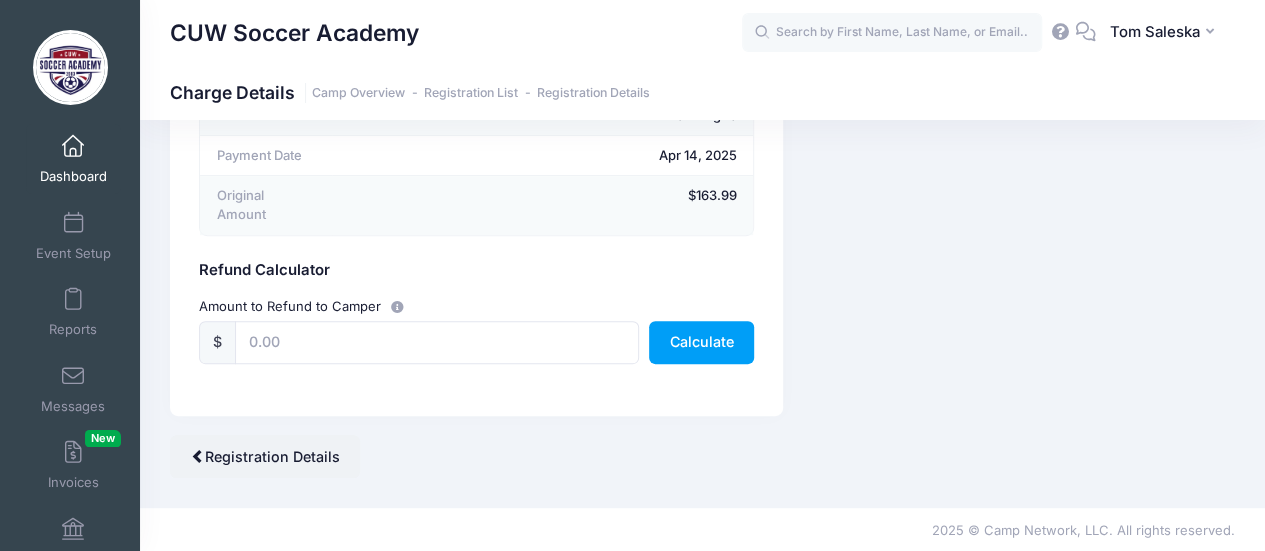 click on "Camp Network returns it's fee when there is a full refund.
Stripe also returns the credit card fees for the amount refunded. Refunds take 5 to 10 days to appear on your customer's statement.
It might take a few minutes for the refund to be reflected in the payment's details.
Please Note : If Camp Network already transferred you the funds for this payment, we will deduct this amount from a future transfer or debit your account.
Calculate Refund Amount
Original Payment Details
Participant Name [FIRST] [LAST] $" at bounding box center [702, 192] 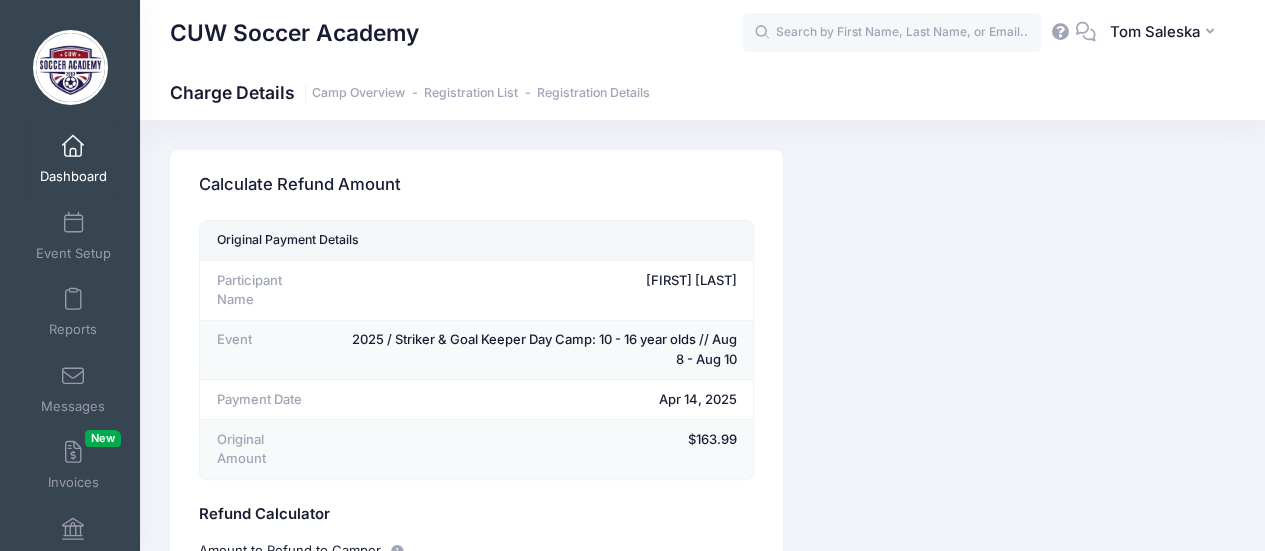 scroll, scrollTop: 244, scrollLeft: 0, axis: vertical 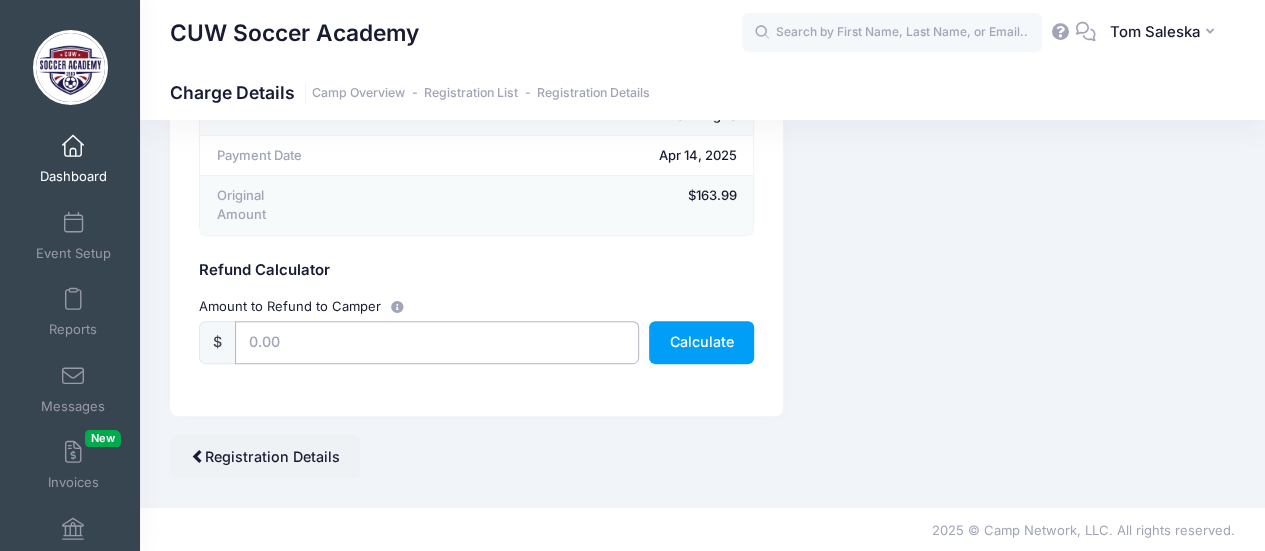 click at bounding box center [437, 342] 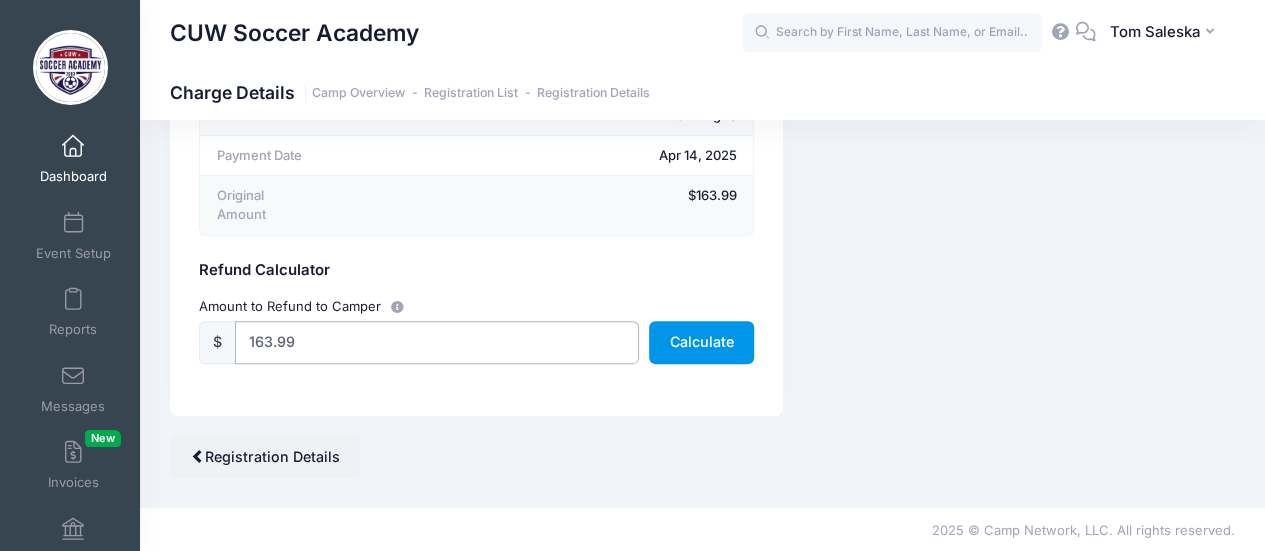 type on "163.99" 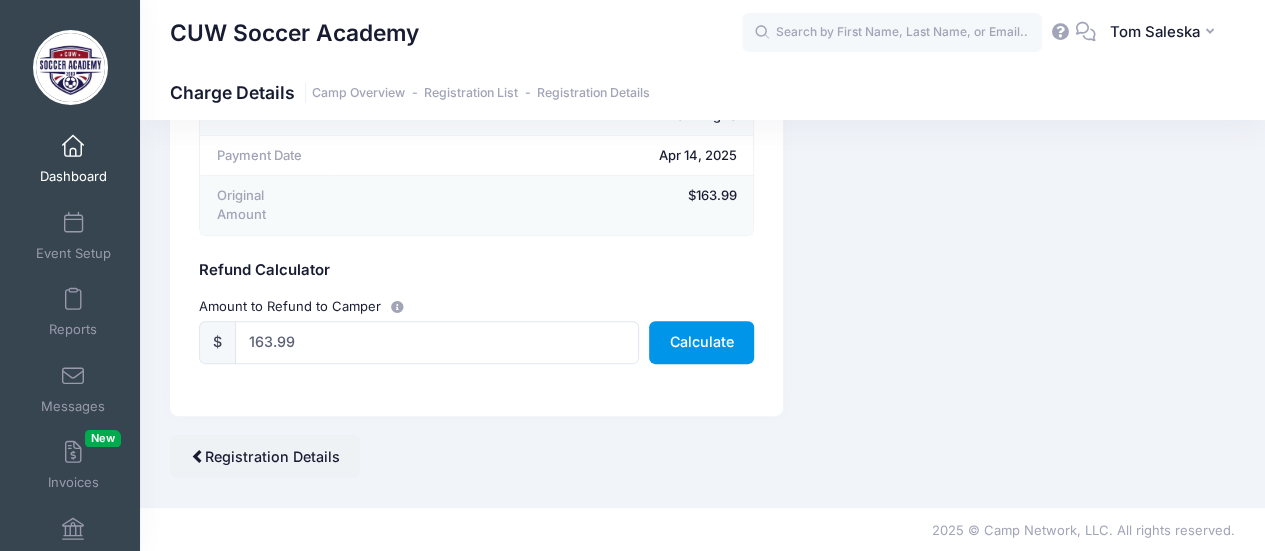 click on "Calculate" at bounding box center [701, 342] 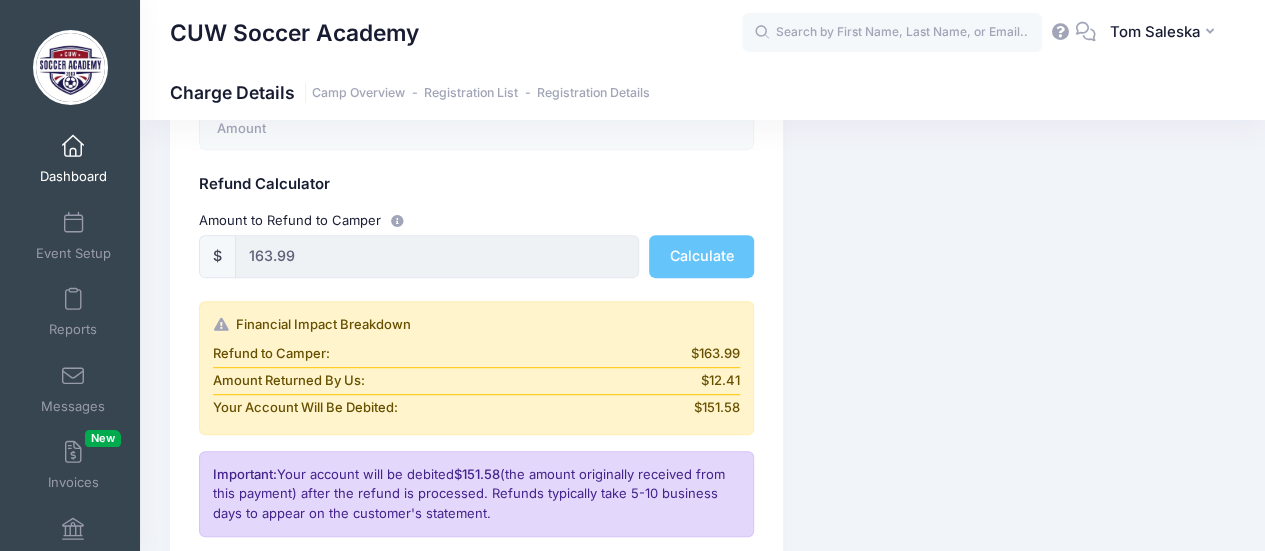 scroll, scrollTop: 444, scrollLeft: 0, axis: vertical 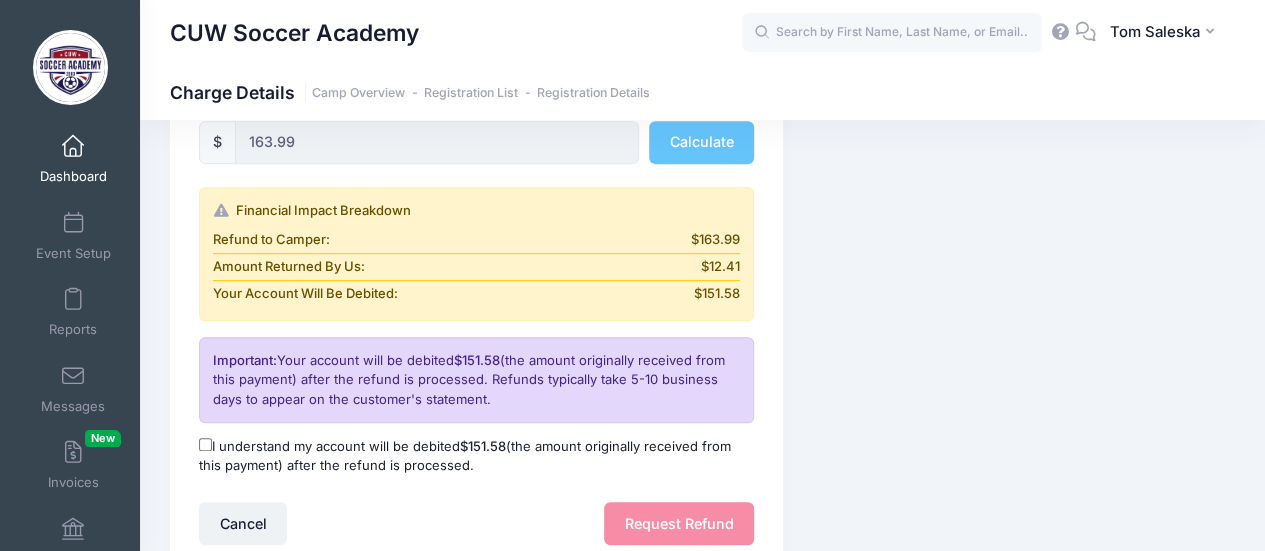 drag, startPoint x: 208, startPoint y: 438, endPoint x: 270, endPoint y: 445, distance: 62.39391 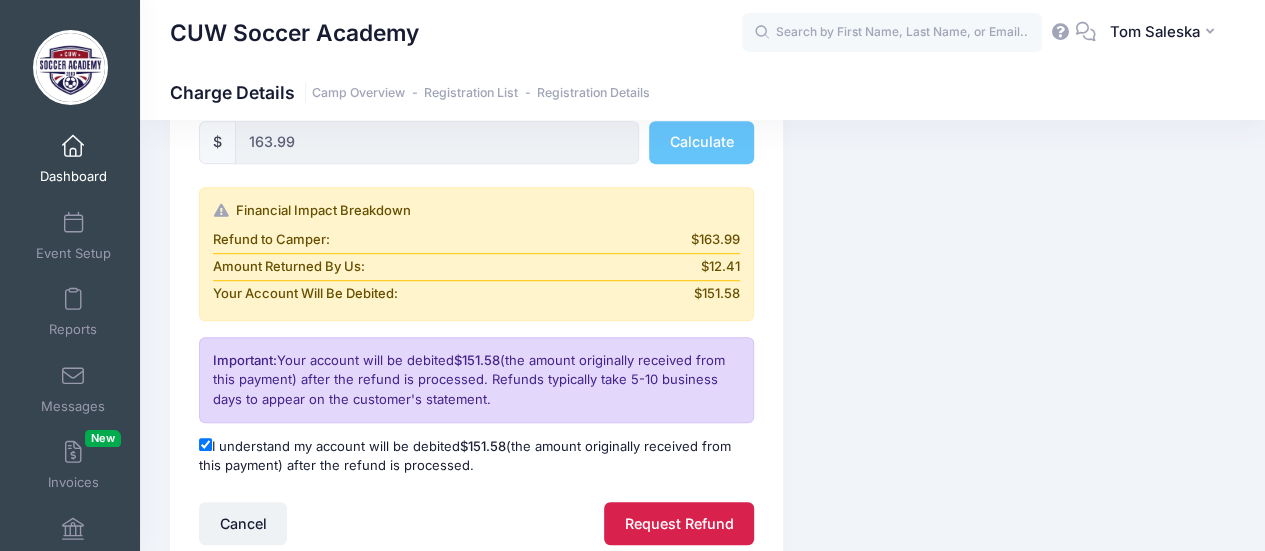 click on "Request Refund" at bounding box center [679, 523] 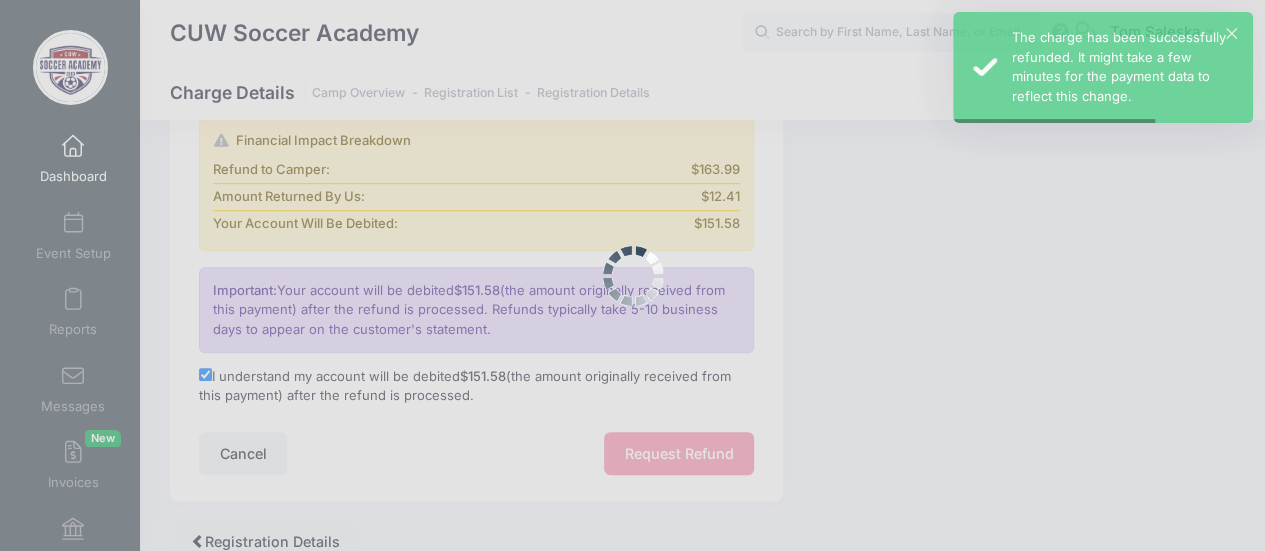 scroll, scrollTop: 544, scrollLeft: 0, axis: vertical 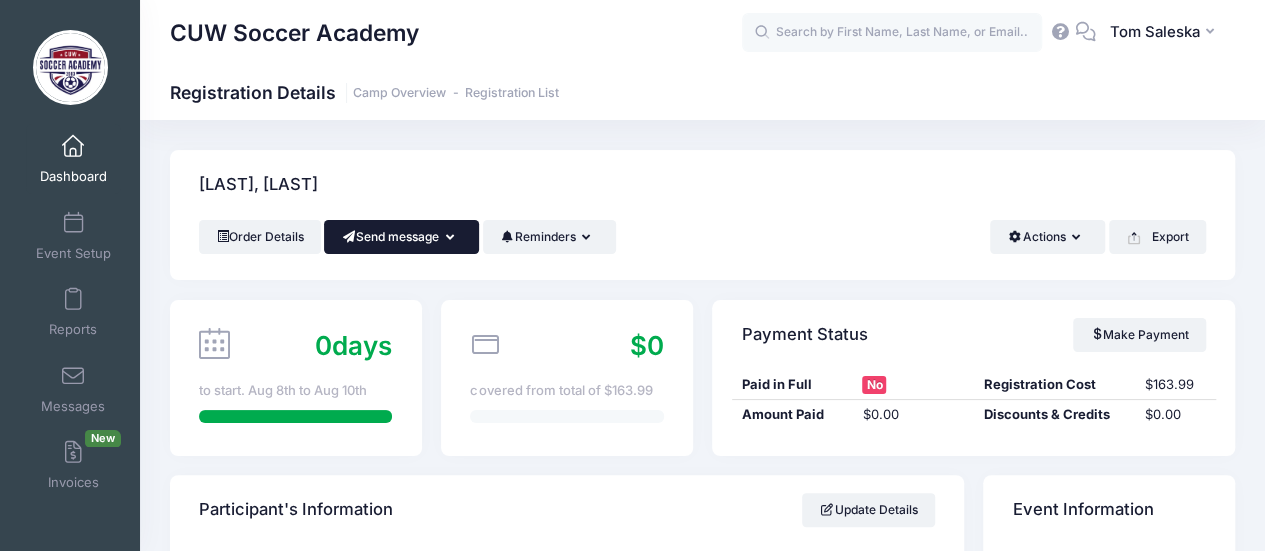 click on "Send message" at bounding box center [401, 237] 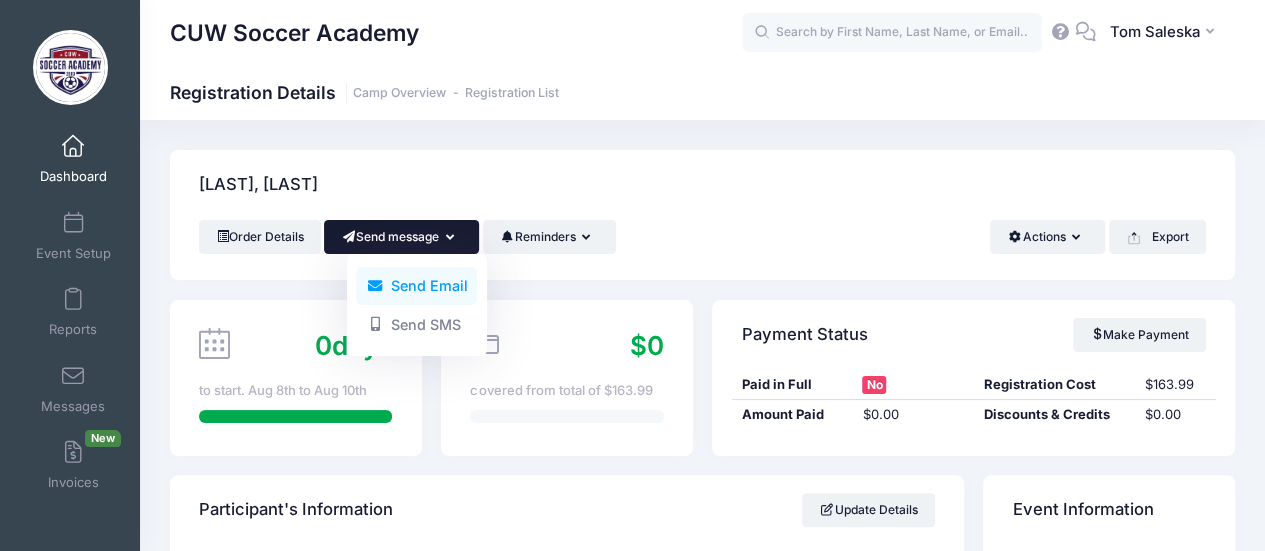 click on "Send Email" at bounding box center (416, 286) 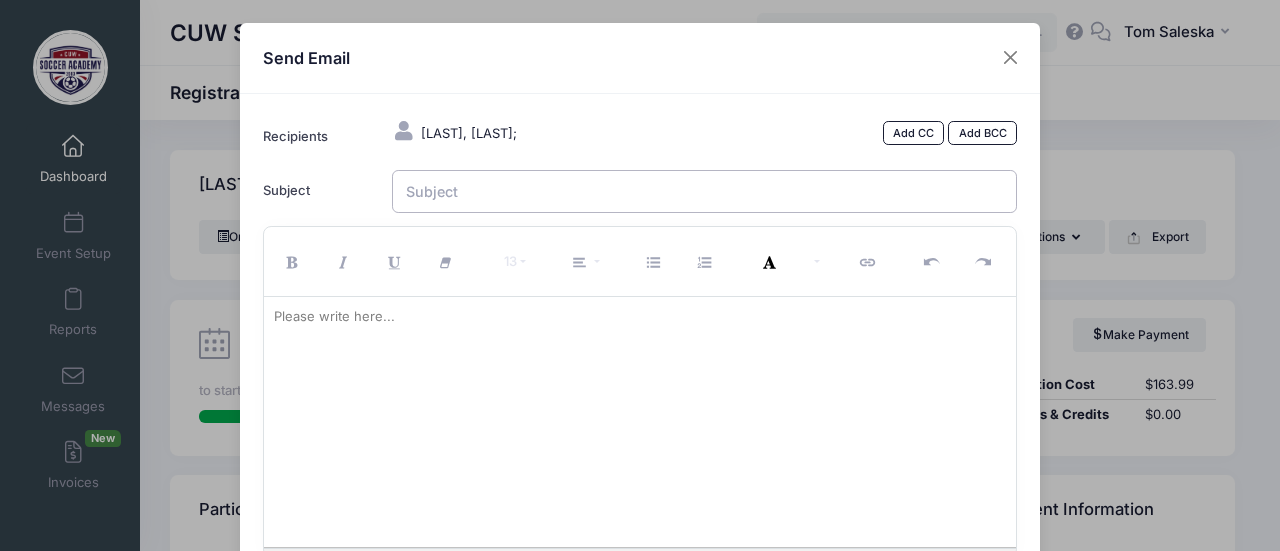 click on "Subject" at bounding box center (705, 191) 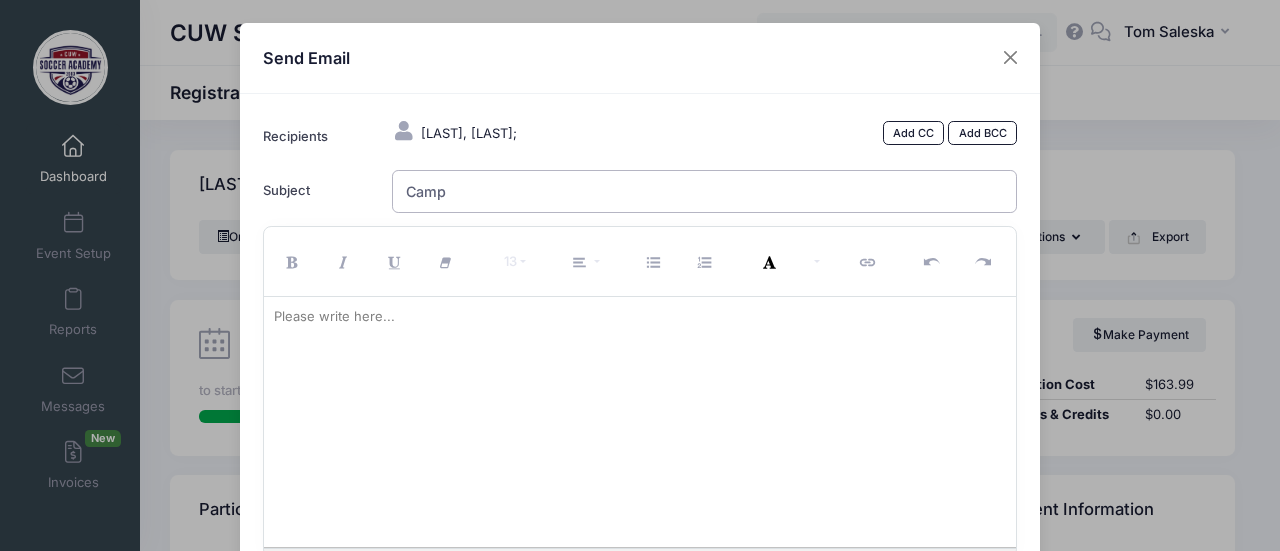 type on "Camp Refund" 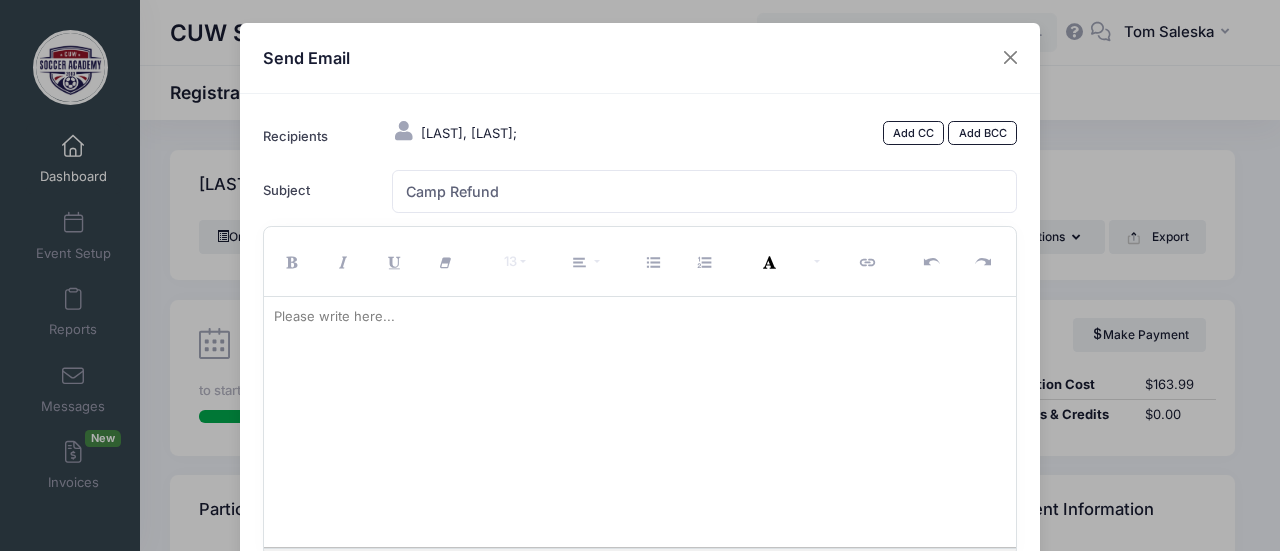 click at bounding box center [640, 317] 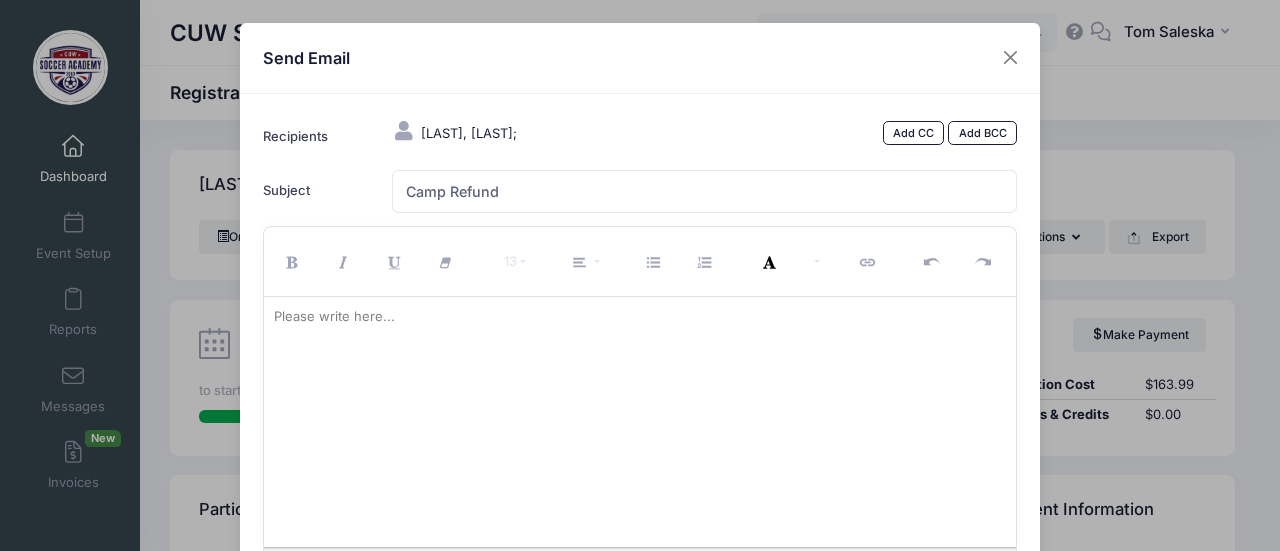 drag, startPoint x: 587, startPoint y: 52, endPoint x: 906, endPoint y: 56, distance: 319.0251 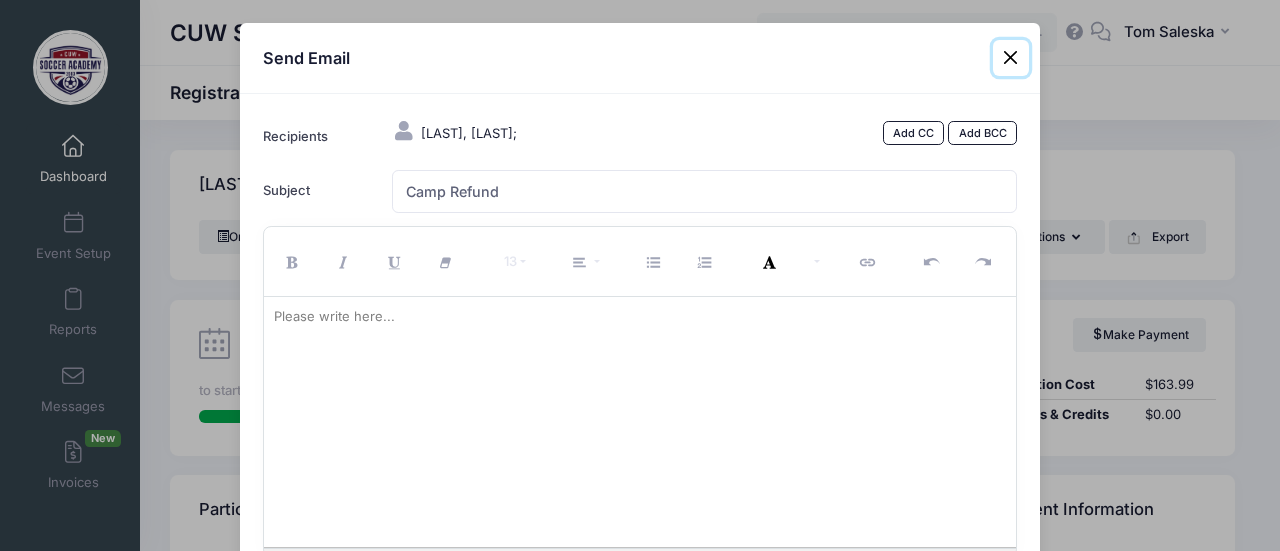 click at bounding box center (1011, 58) 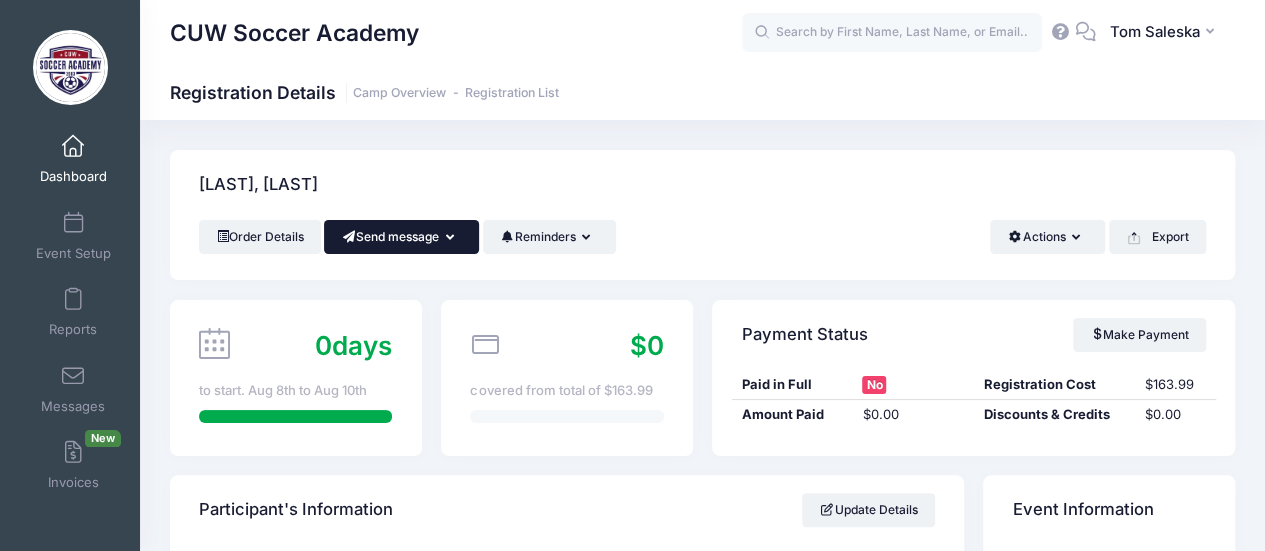 click on "Send message" at bounding box center [401, 237] 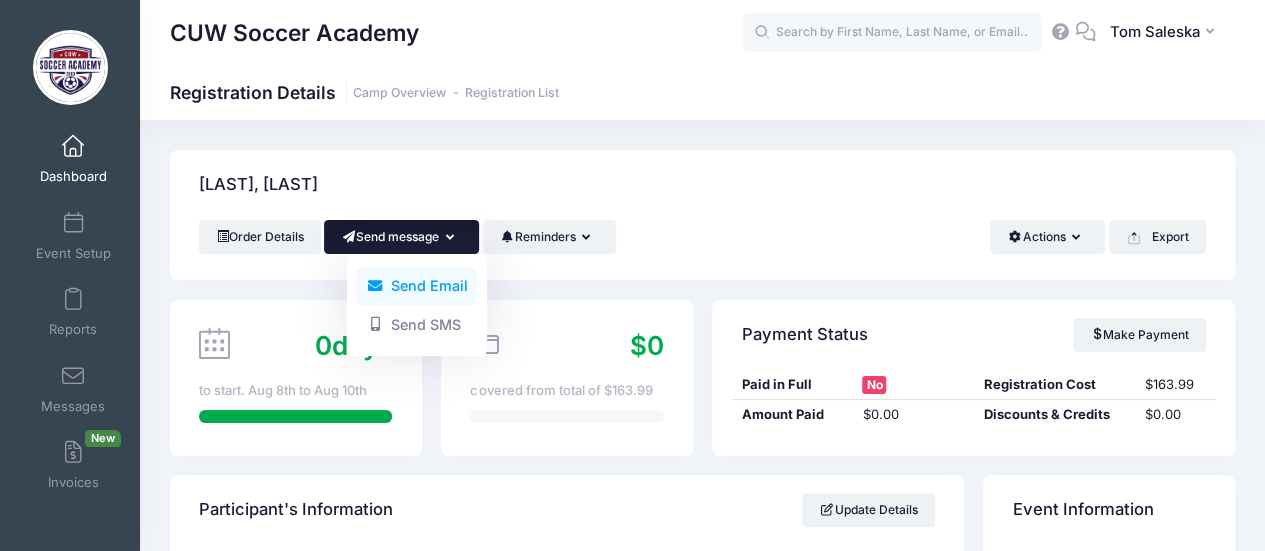 click on "Send Email" at bounding box center (416, 286) 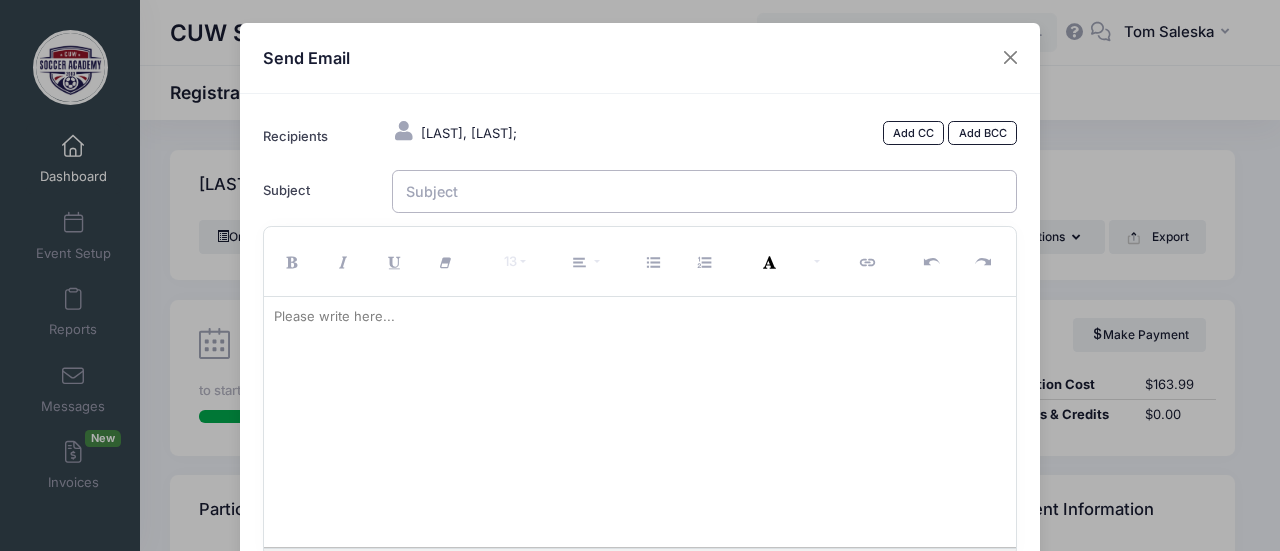 click on "Subject" at bounding box center (705, 191) 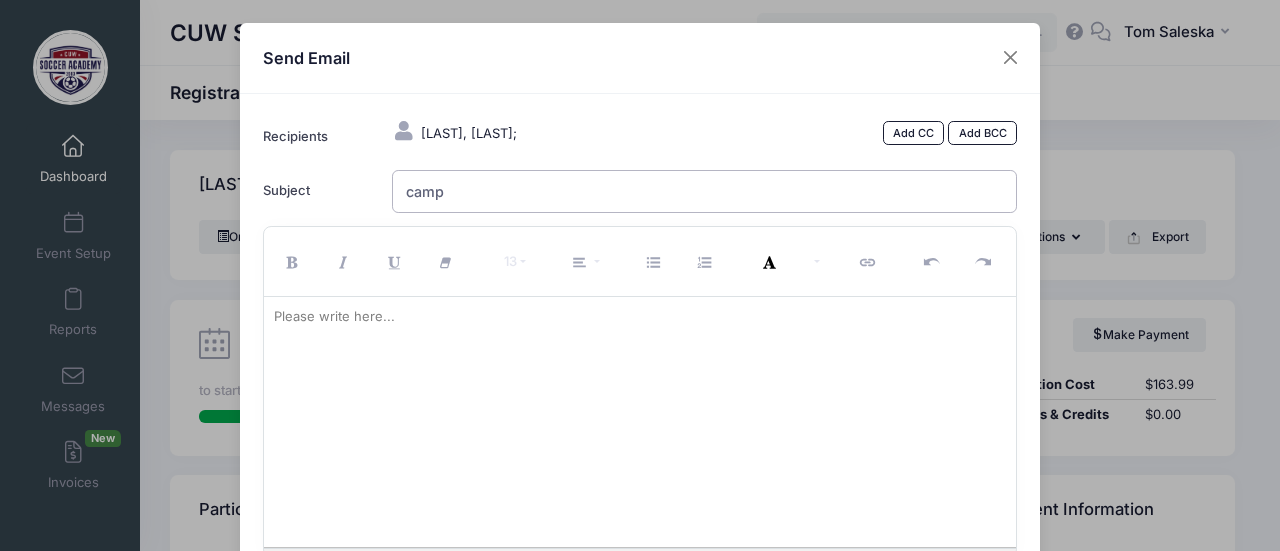 type on "Camp Refund" 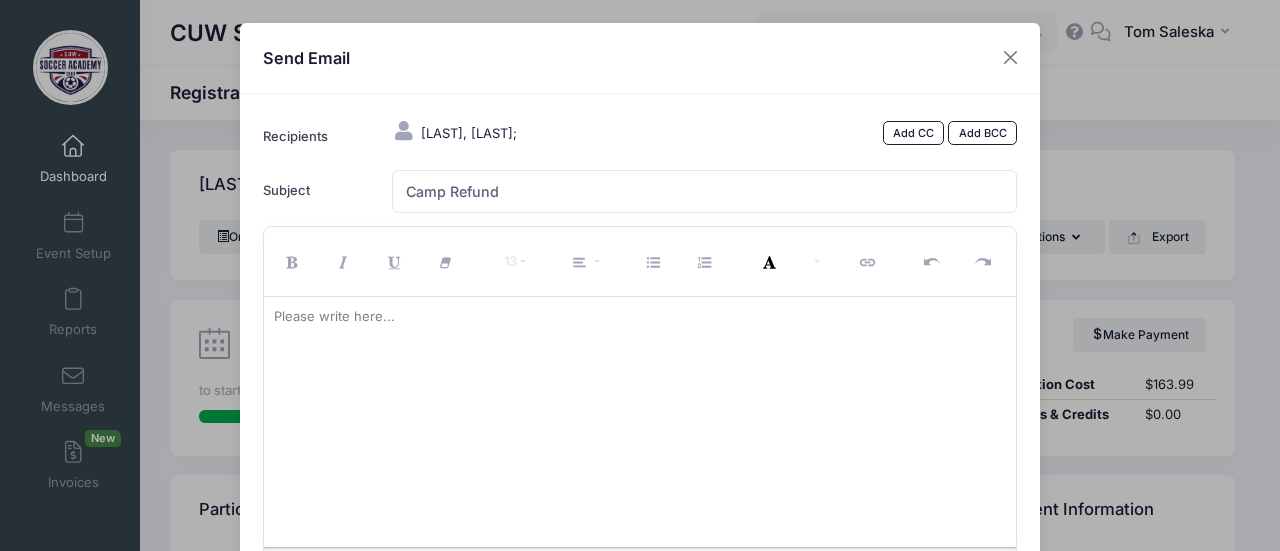 click at bounding box center (640, 422) 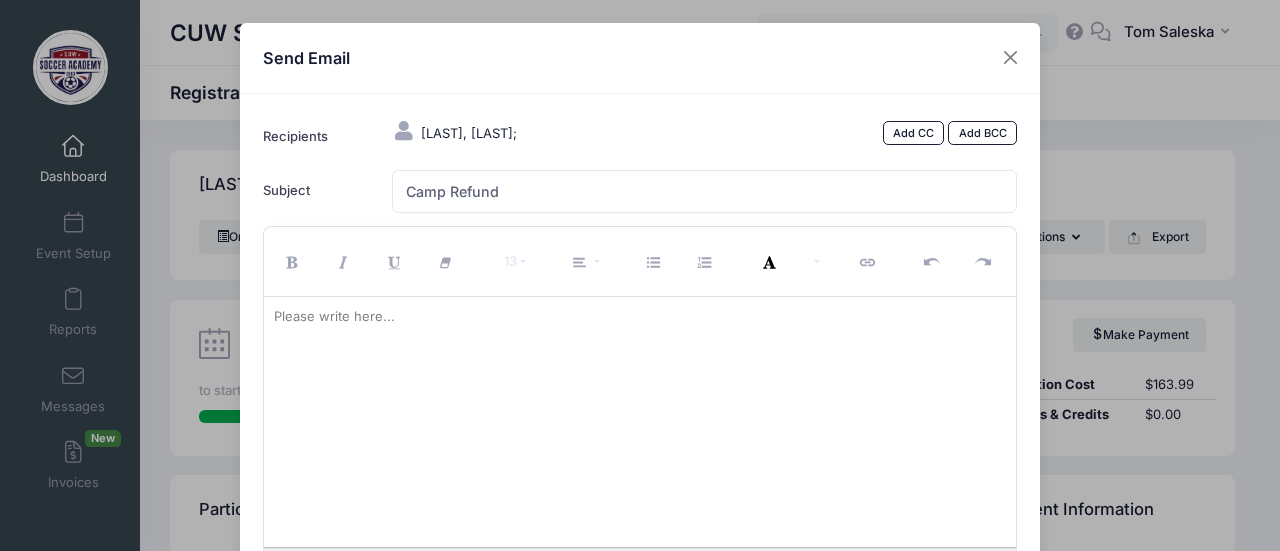 type 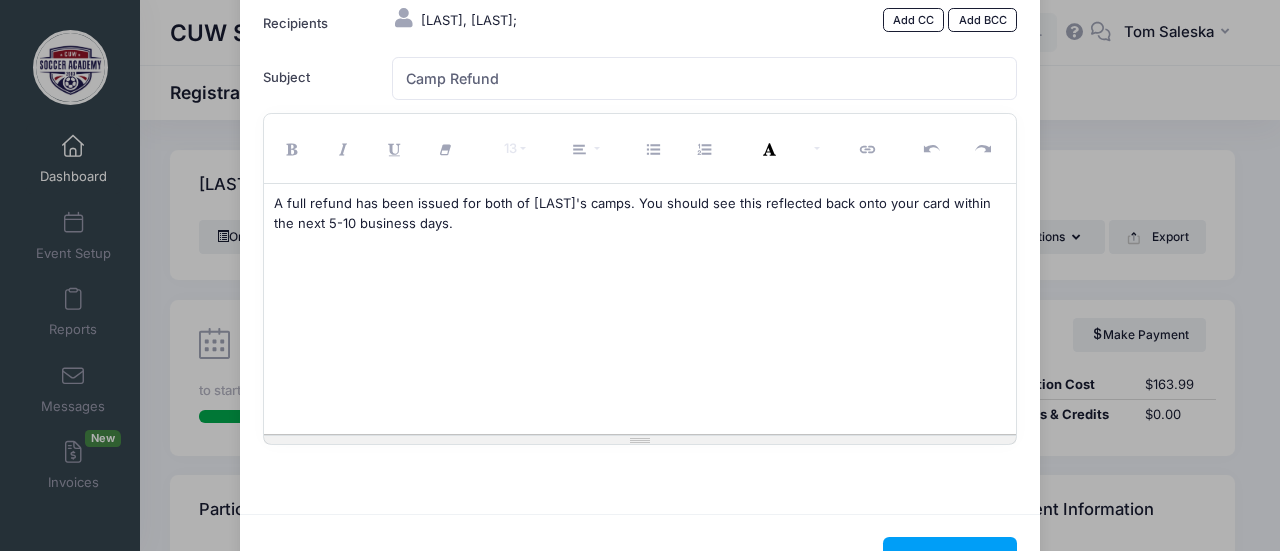 scroll, scrollTop: 185, scrollLeft: 0, axis: vertical 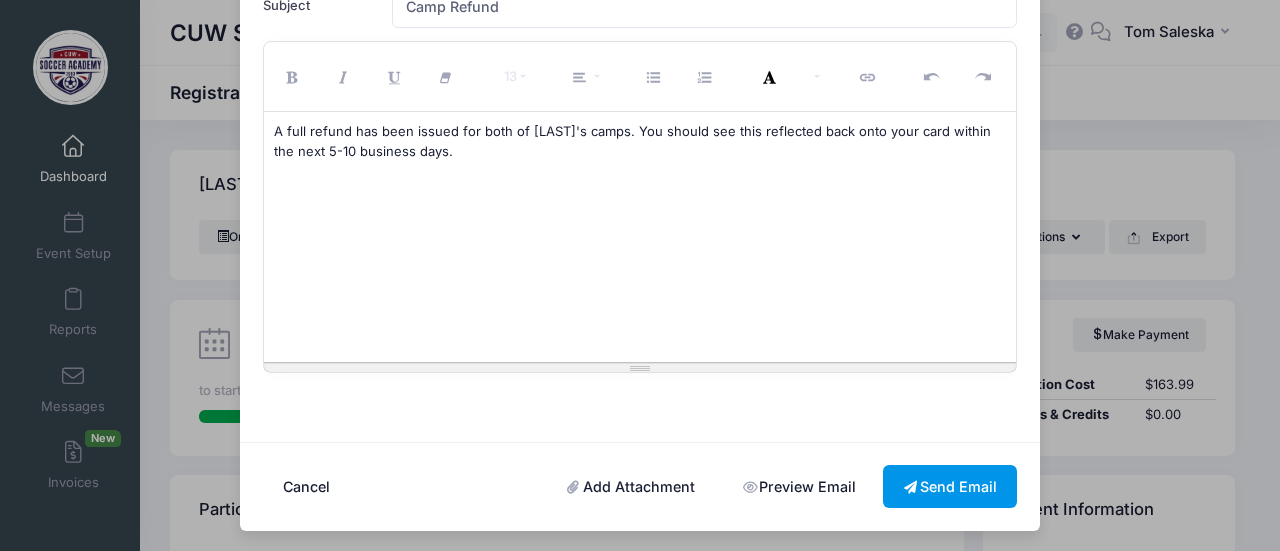 click on "Send Email" at bounding box center [950, 486] 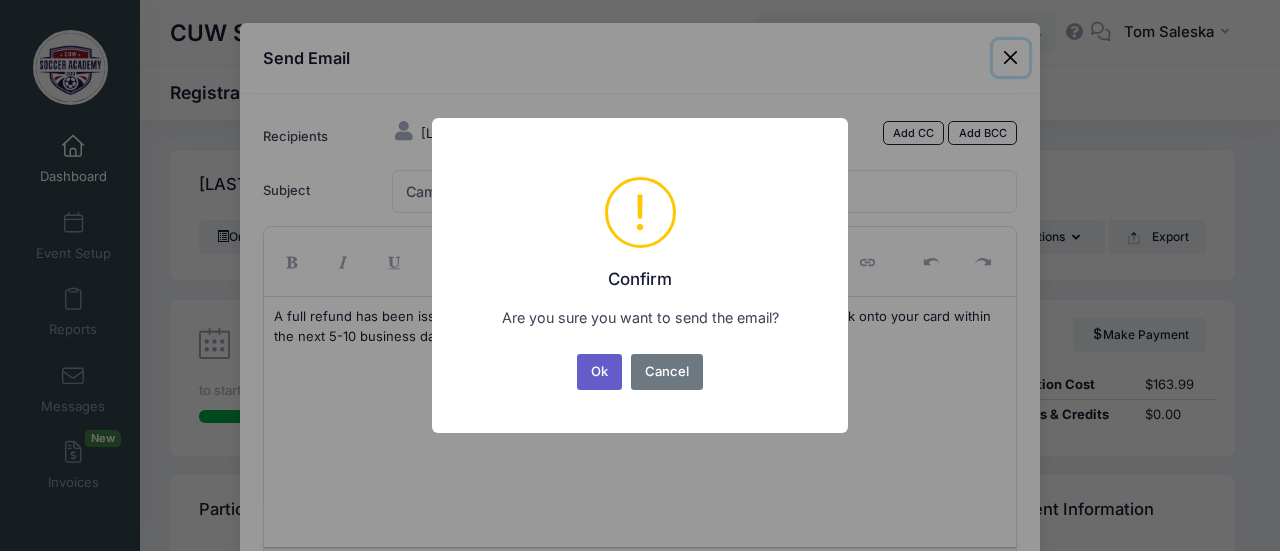 click on "Ok" at bounding box center (600, 372) 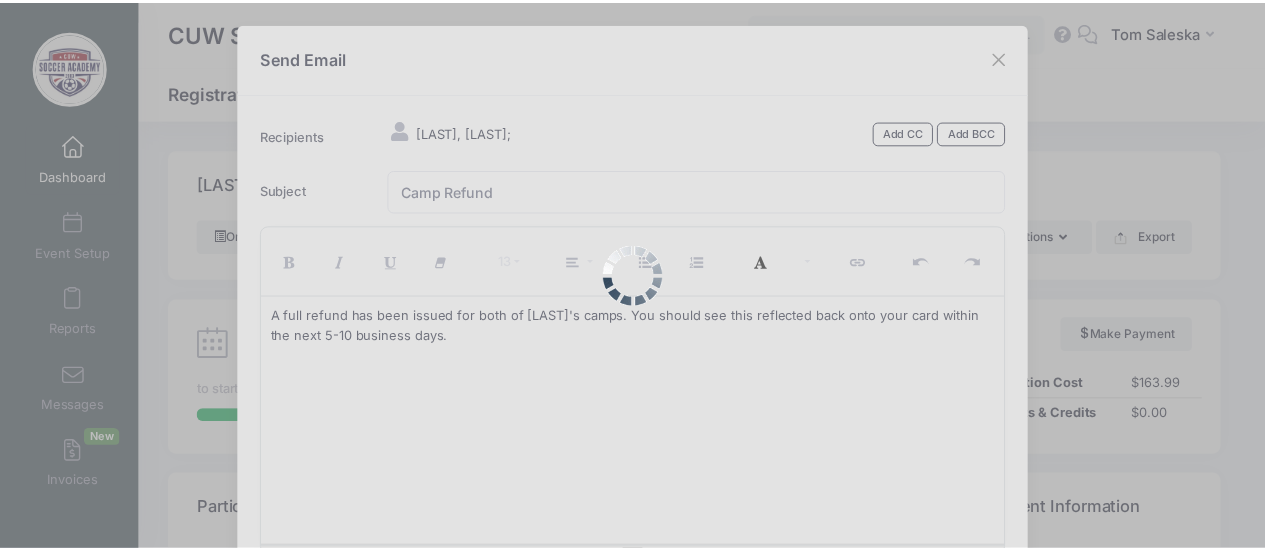 scroll, scrollTop: 185, scrollLeft: 0, axis: vertical 